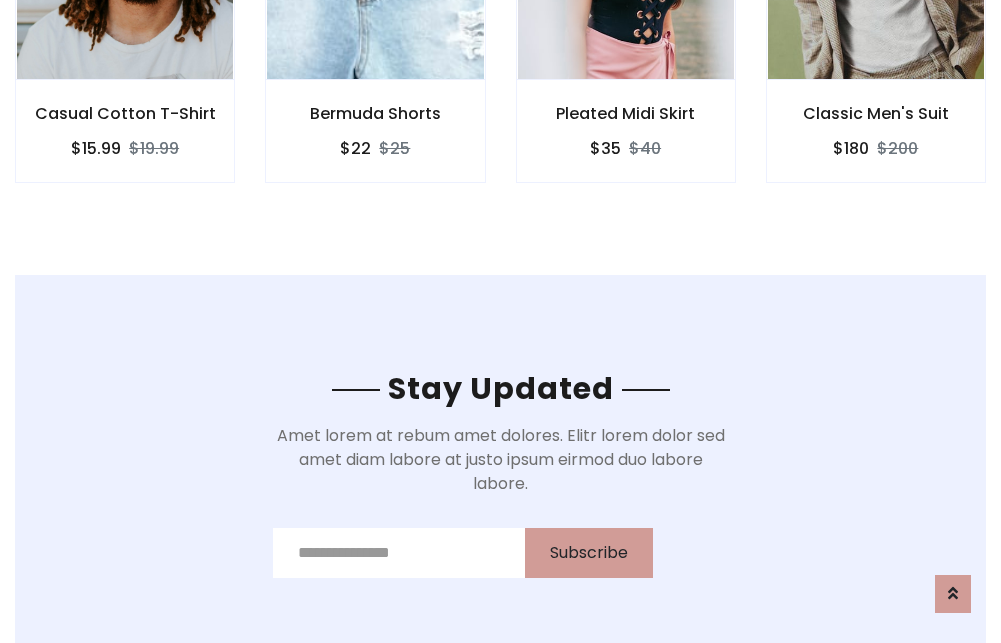 scroll, scrollTop: 3012, scrollLeft: 0, axis: vertical 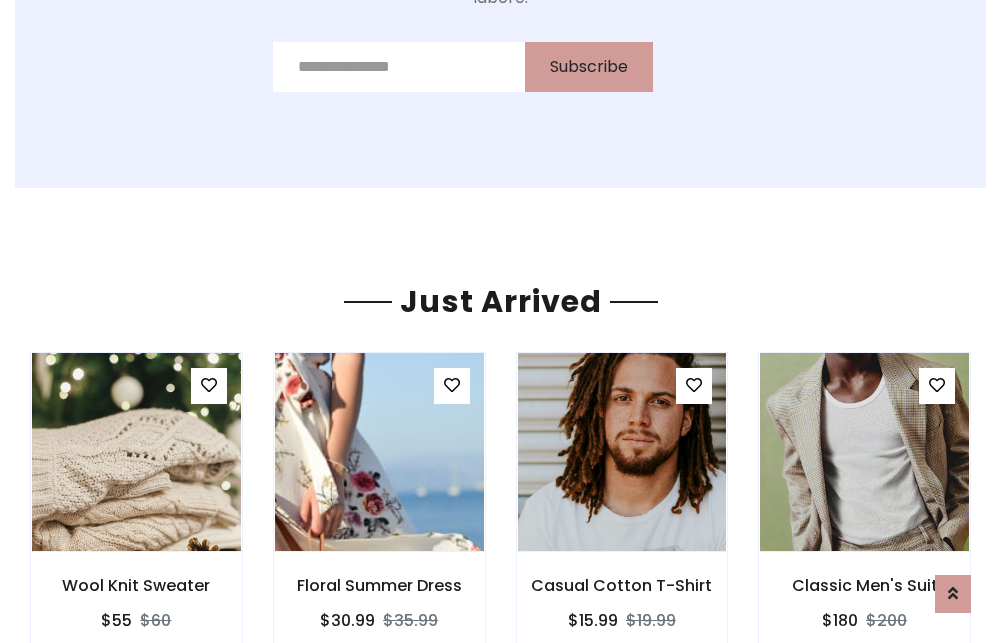 click on "Pleated Midi Skirt
$35
$40" at bounding box center (626, -441) 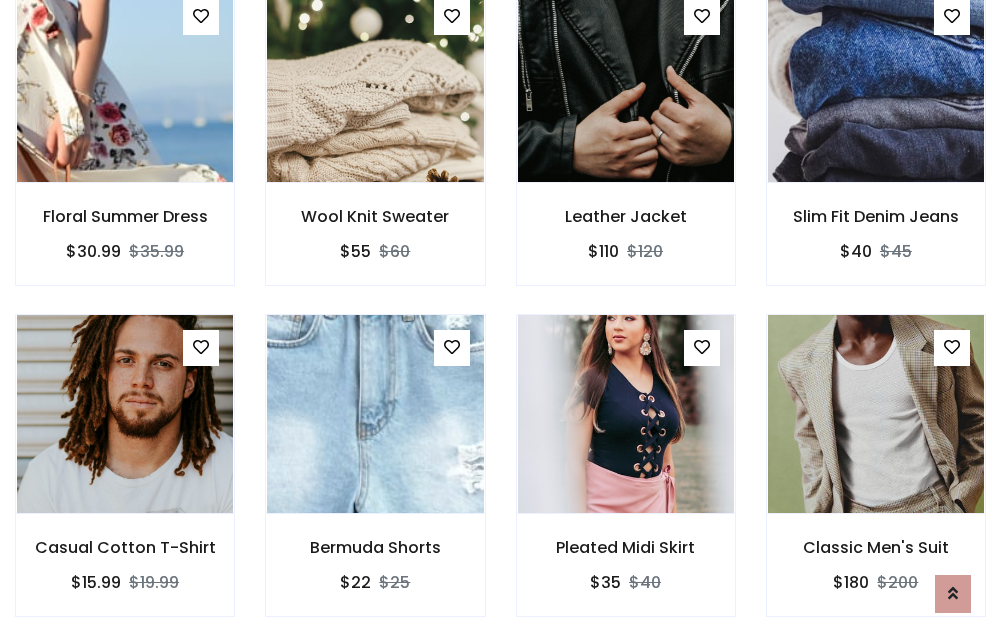 click on "Pleated Midi Skirt
$35
$40" at bounding box center [626, 479] 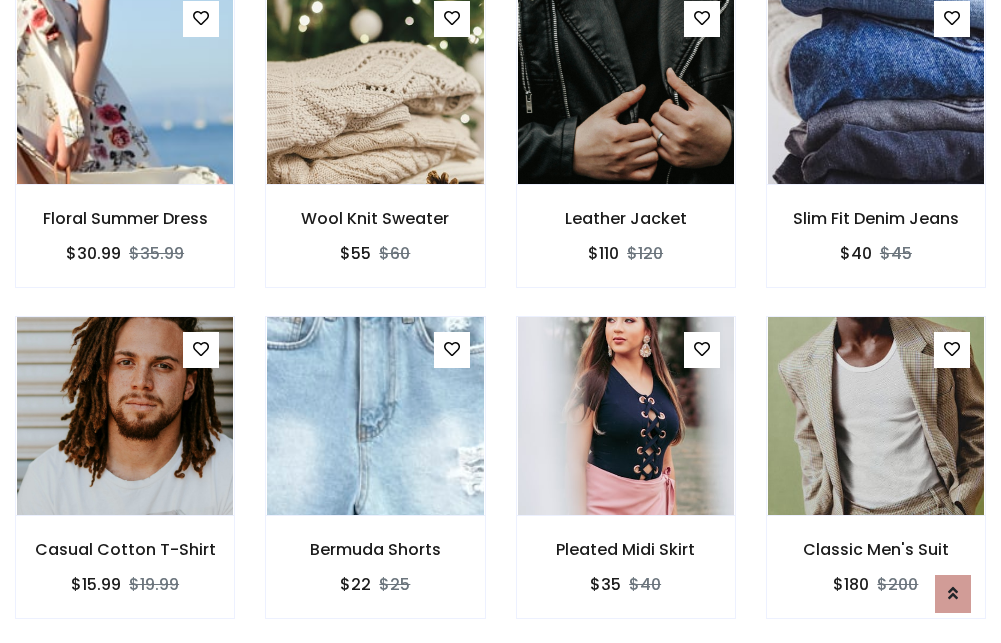 click on "Pleated Midi Skirt
$35
$40" at bounding box center [626, 481] 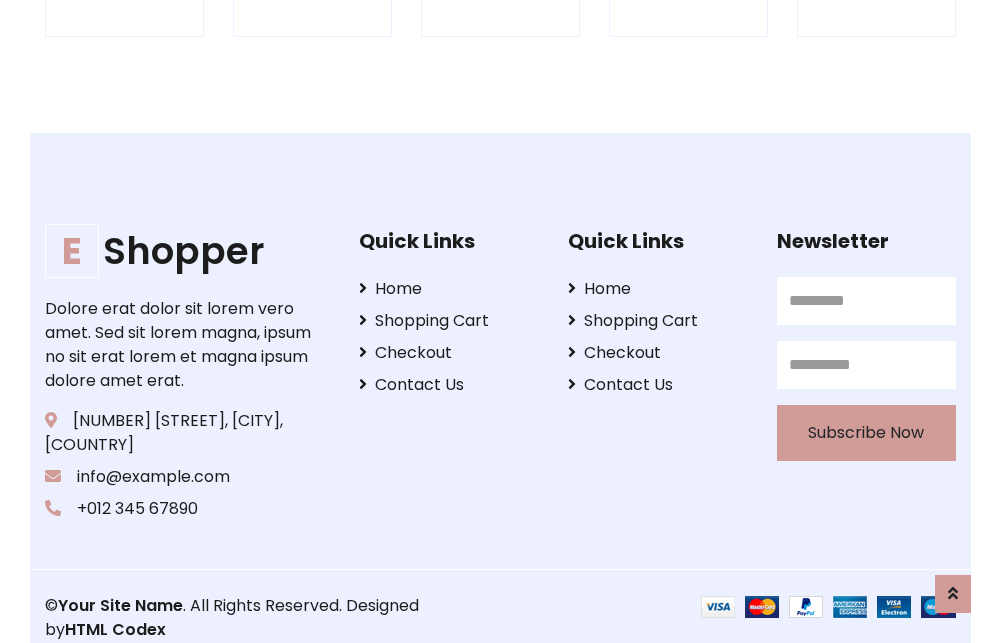 scroll, scrollTop: 3807, scrollLeft: 0, axis: vertical 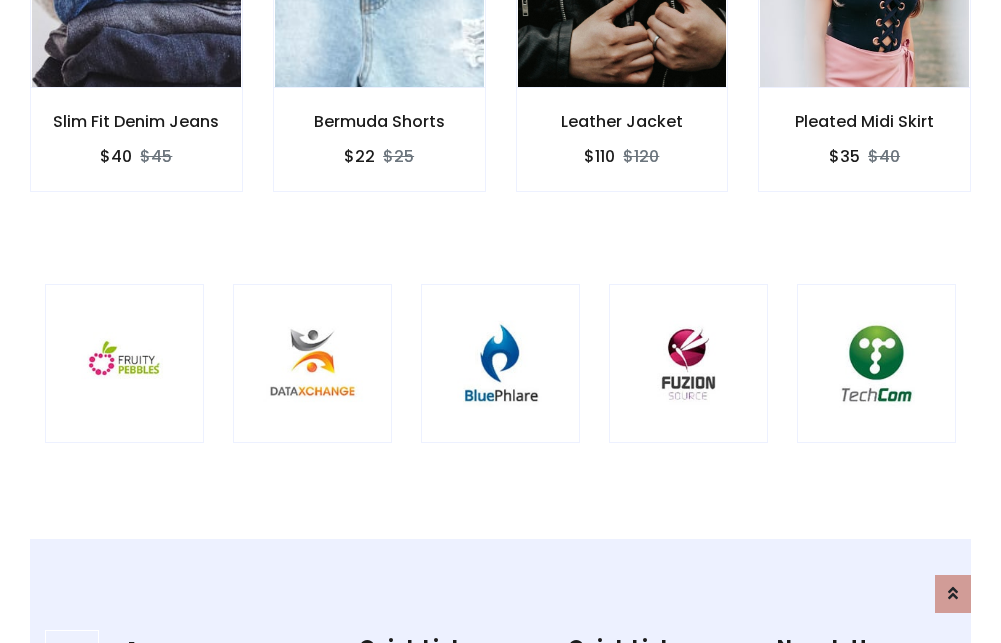 click at bounding box center [500, 363] 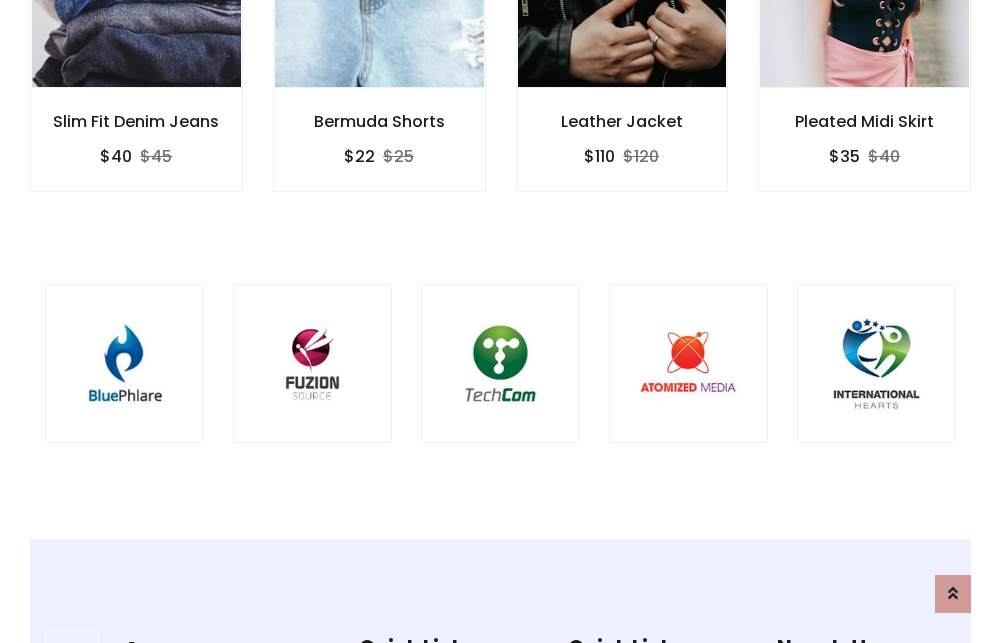 click at bounding box center [500, 363] 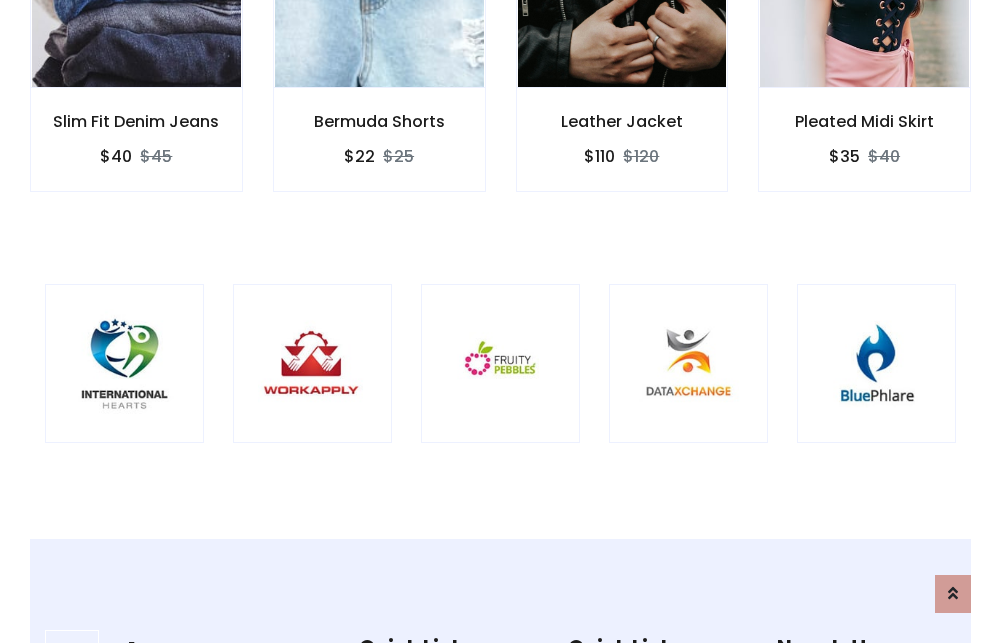 click at bounding box center [500, 363] 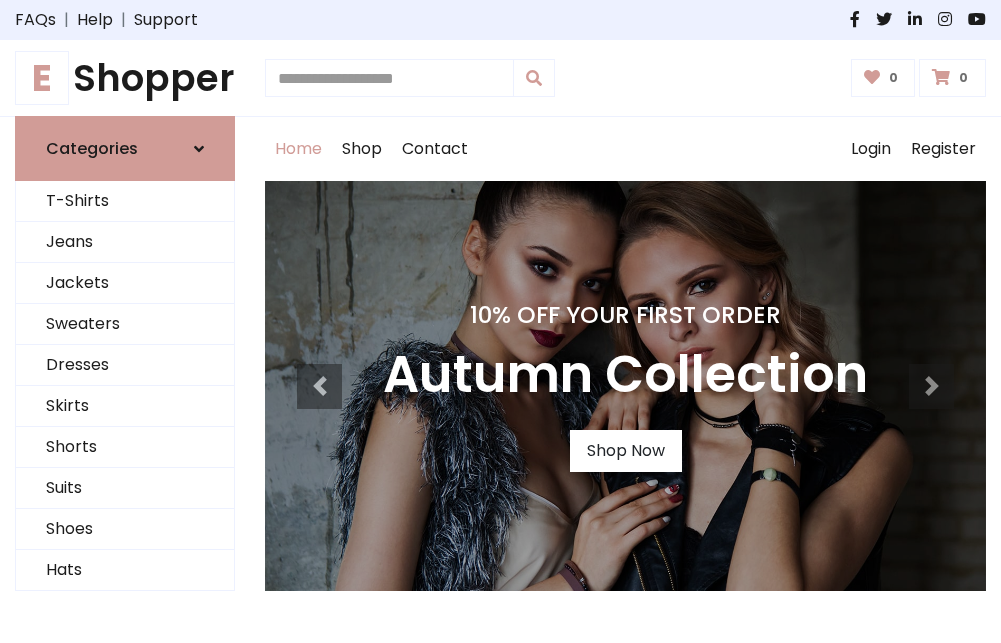 scroll, scrollTop: 0, scrollLeft: 0, axis: both 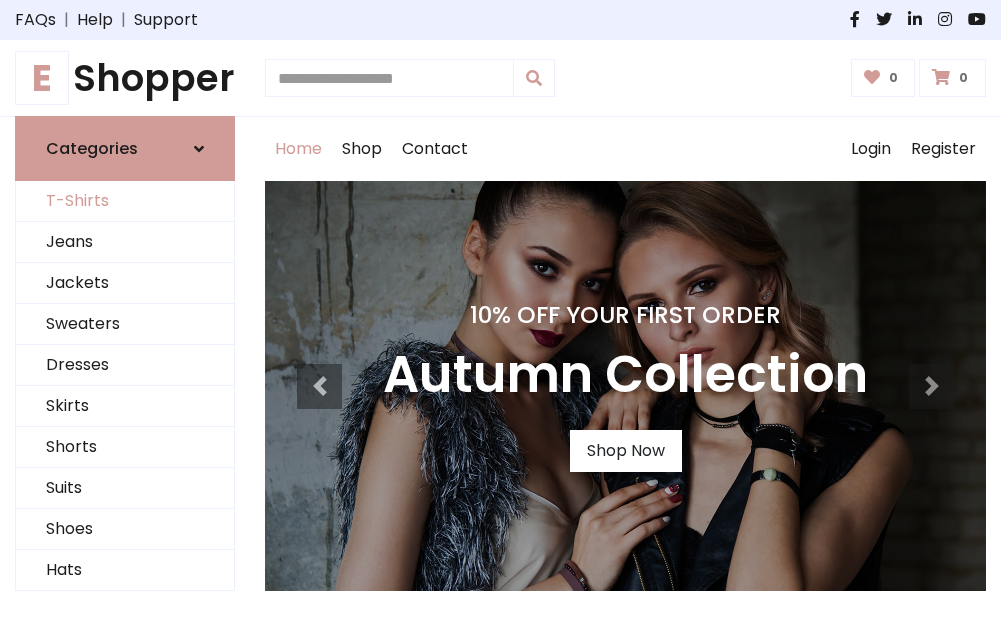 click on "T-Shirts" at bounding box center (125, 201) 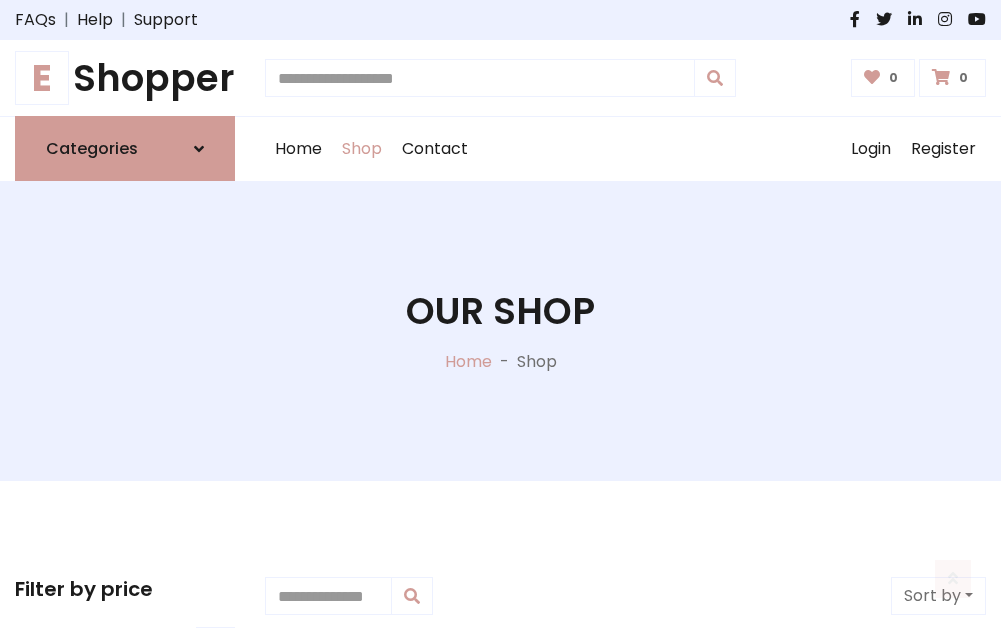 scroll, scrollTop: 802, scrollLeft: 0, axis: vertical 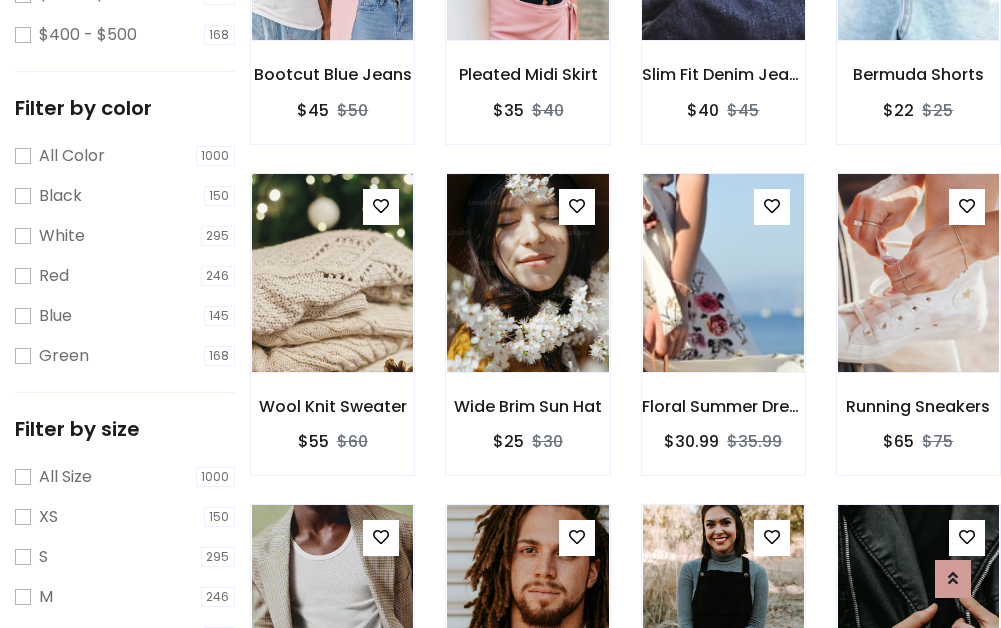 click at bounding box center (723, -59) 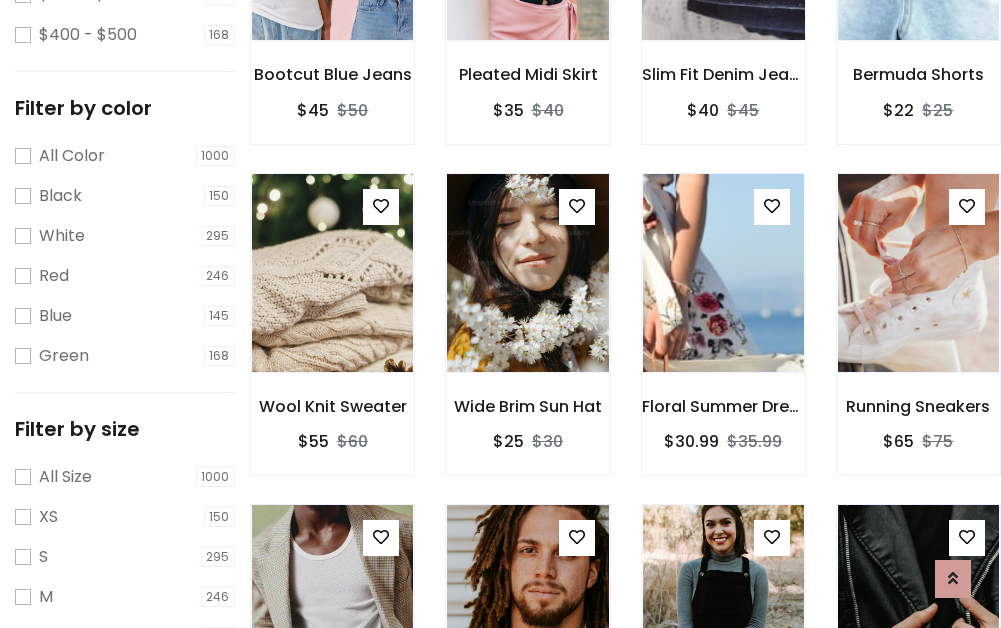 scroll, scrollTop: 701, scrollLeft: 0, axis: vertical 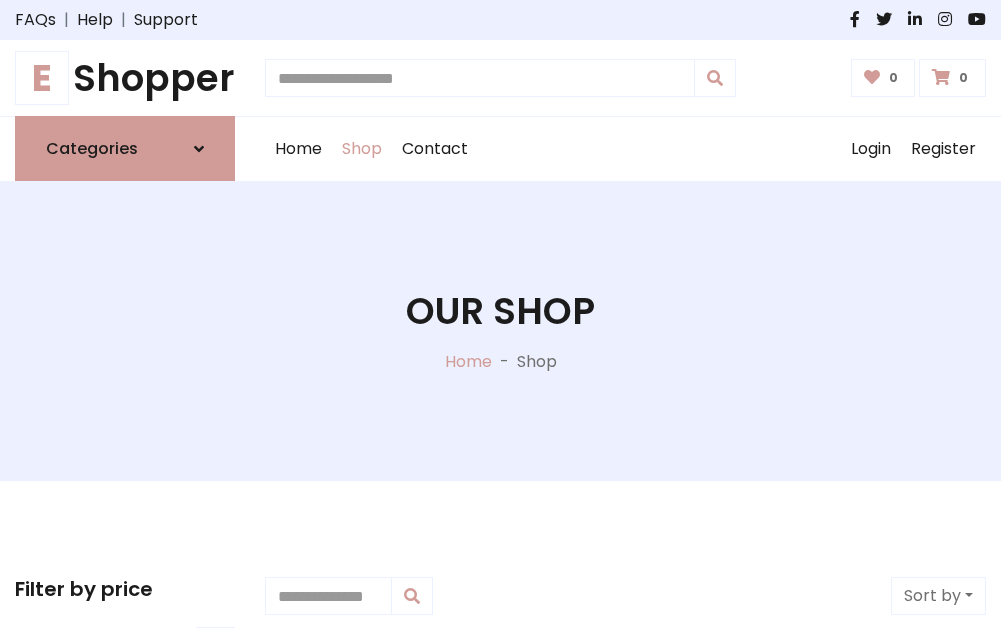 click on "E Shopper" at bounding box center (125, 78) 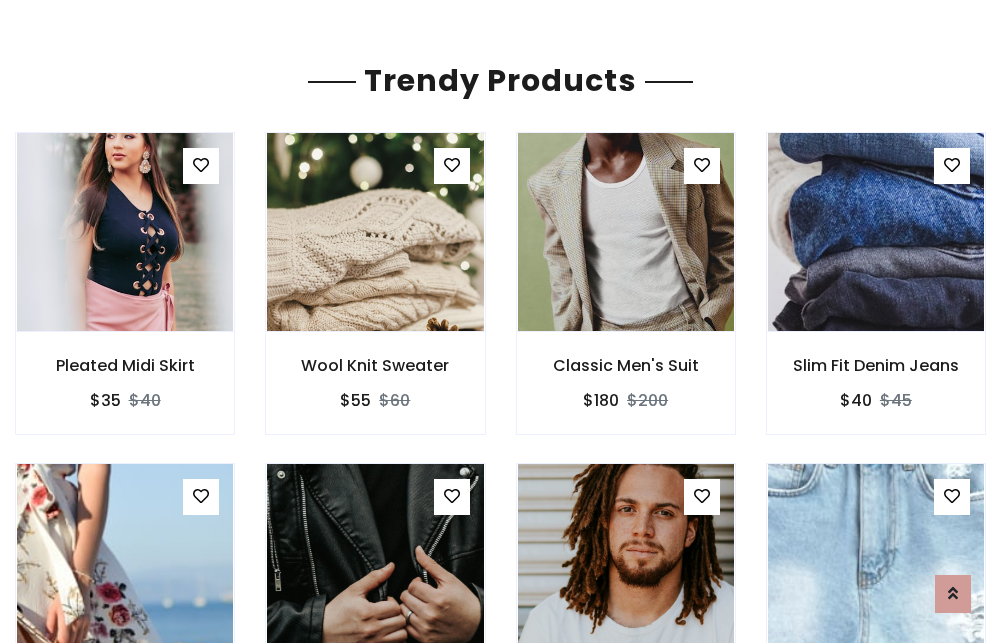 scroll, scrollTop: 118, scrollLeft: 0, axis: vertical 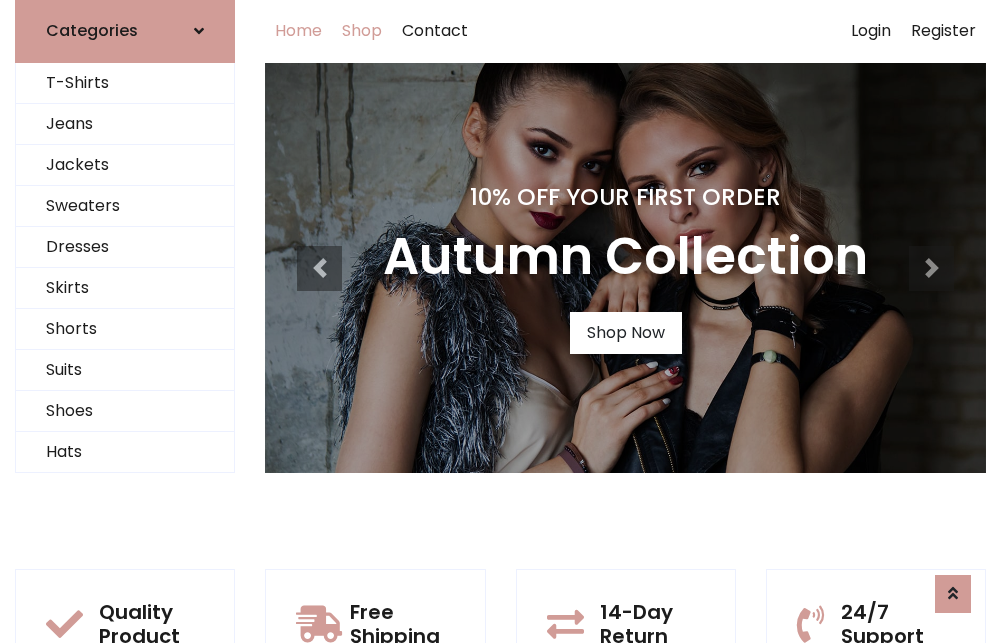 click on "Shop" at bounding box center [362, 31] 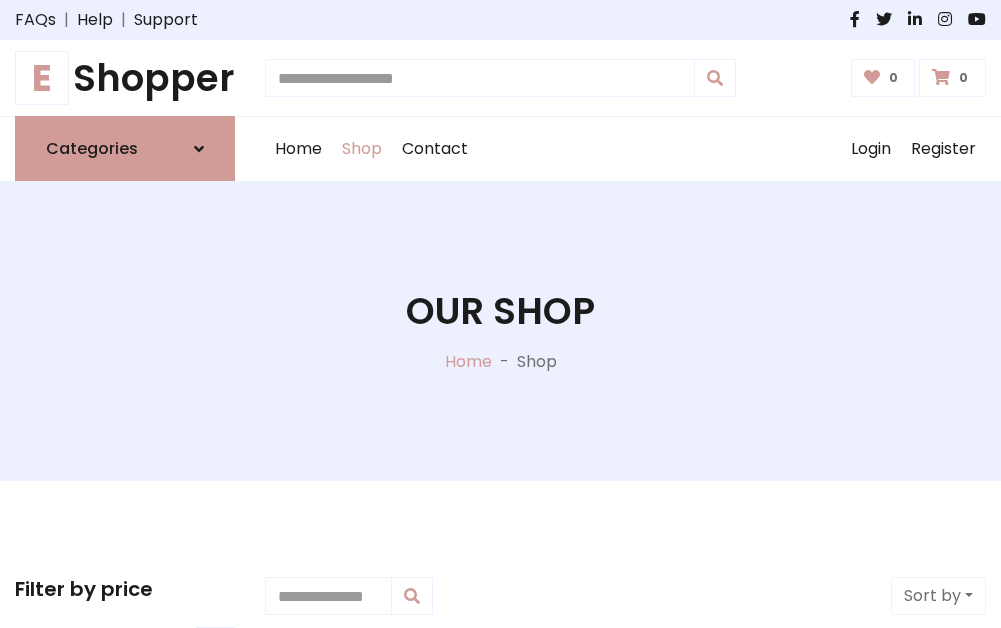 scroll, scrollTop: 0, scrollLeft: 0, axis: both 